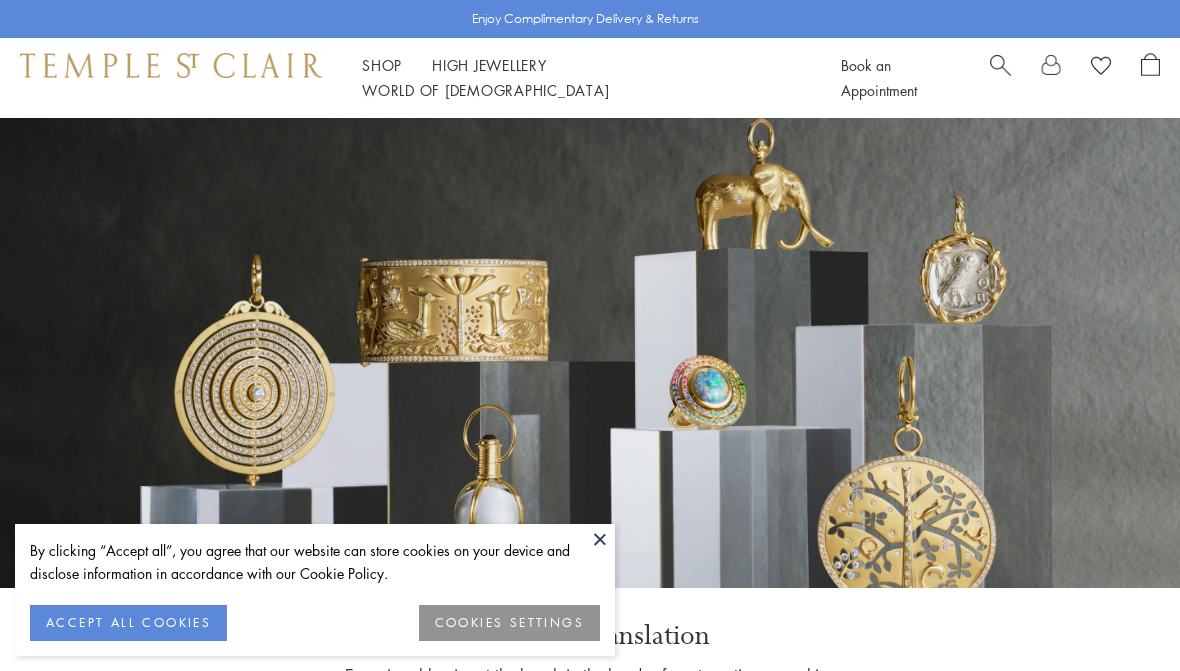 scroll, scrollTop: 0, scrollLeft: 0, axis: both 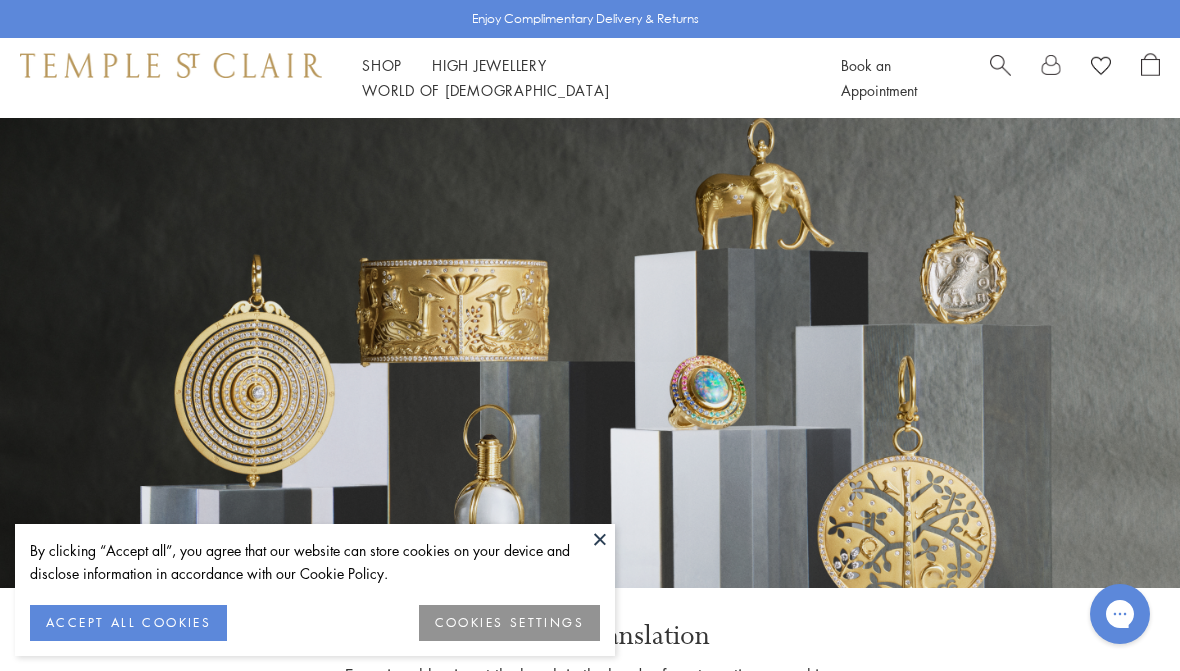 click on "Shop Shop
Categories Amulets   Pendants & Charms   Lockets   Chains & Leather Cords   Earrings   Rings   Bracelets & Bangles   Necklaces   Books & Notebooks   View All   Collections Rock Crystal Amulet   Angels   Color Theory   Celestial   Tree of Life   Royal Blue Moonstone   Zodiac   Featured Travel Jewels   New Arrivals   S25 Fiori Collection   Our Exclusive Jewels   Jewels to Personalize   Limited Edition Jewels   Sassini Rings   Temple Classics   Temple St. Clair x Big Life Foundation    Curated for you
Temple Convertible Charm Bracelet Shop Now" at bounding box center [590, 78] 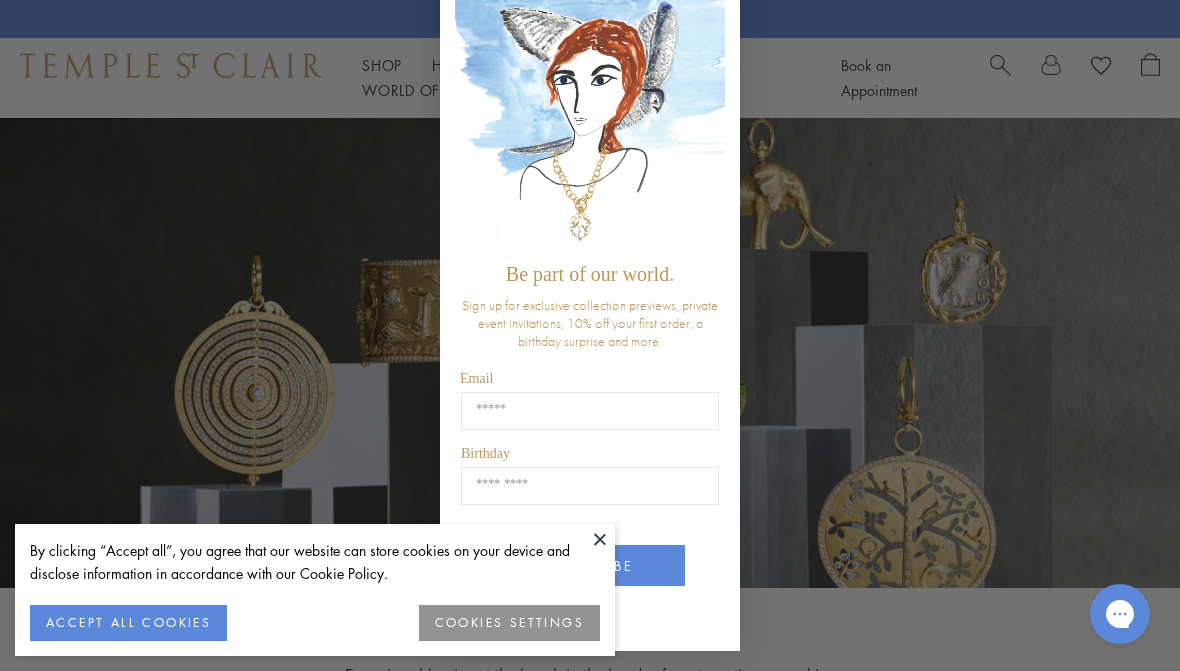 scroll, scrollTop: 103, scrollLeft: 0, axis: vertical 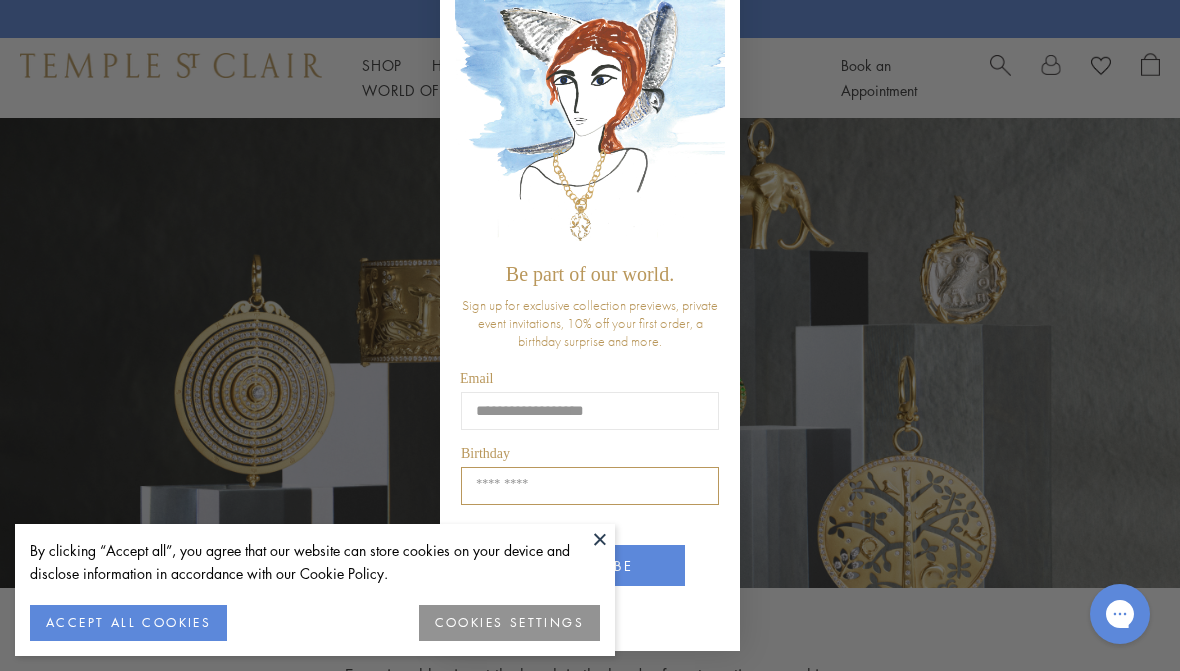 type on "**********" 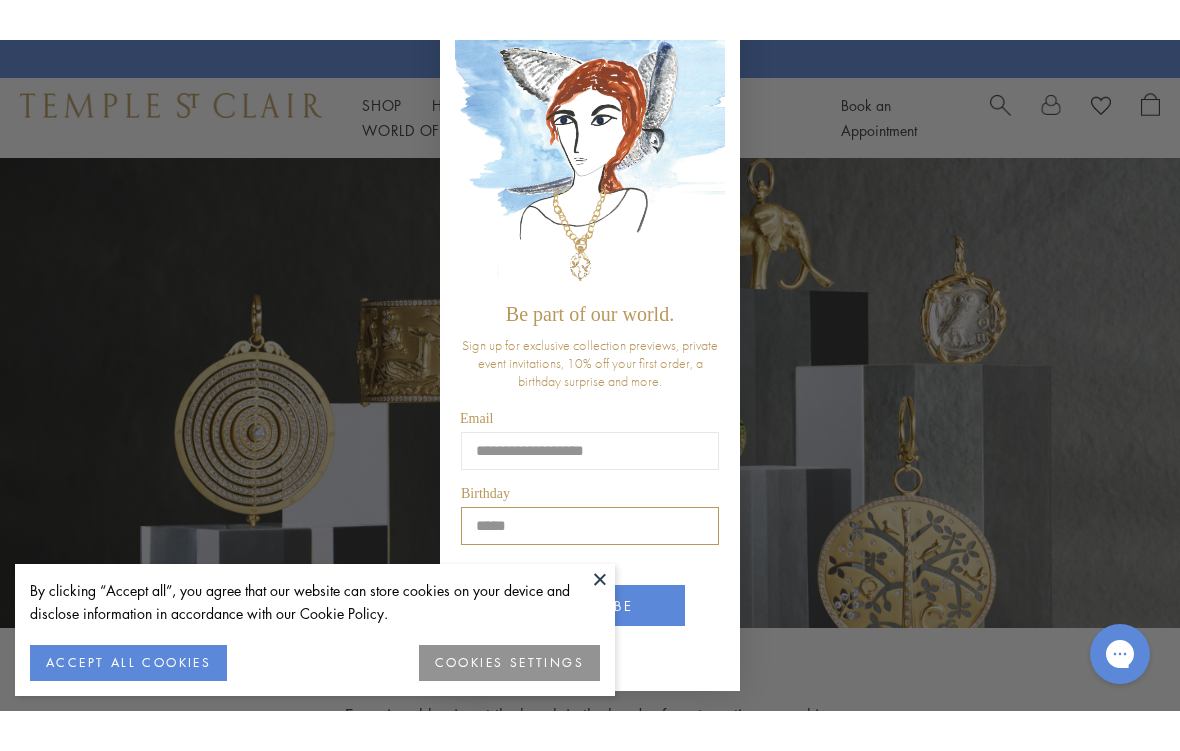 scroll, scrollTop: 5, scrollLeft: 0, axis: vertical 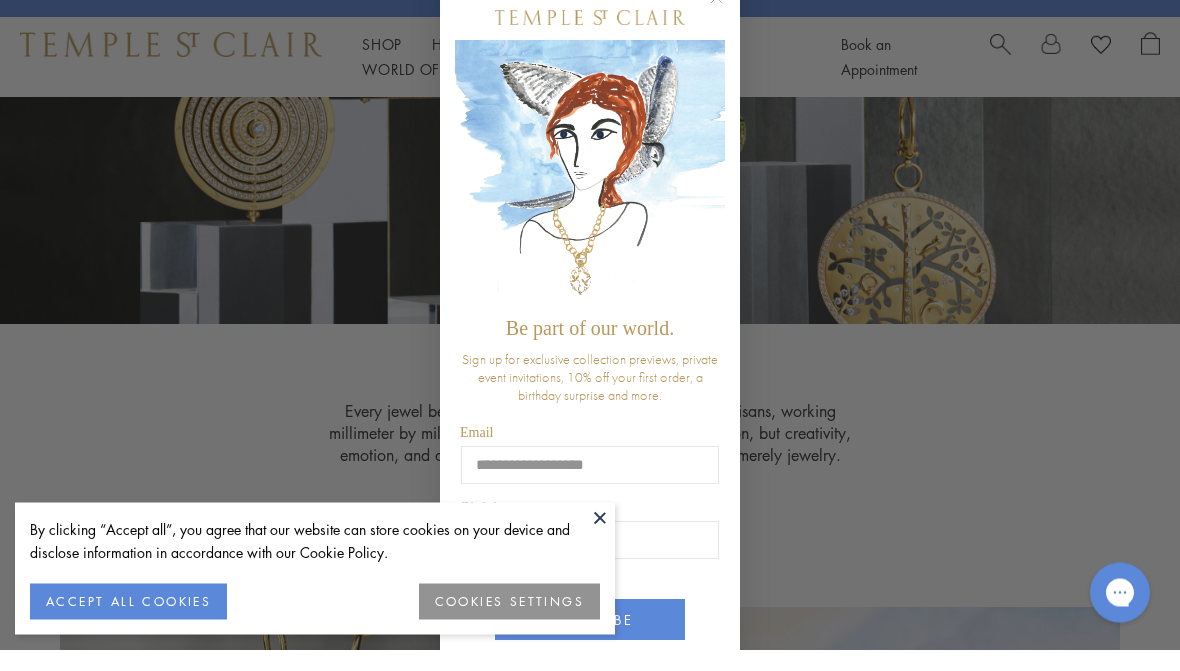 type on "*****" 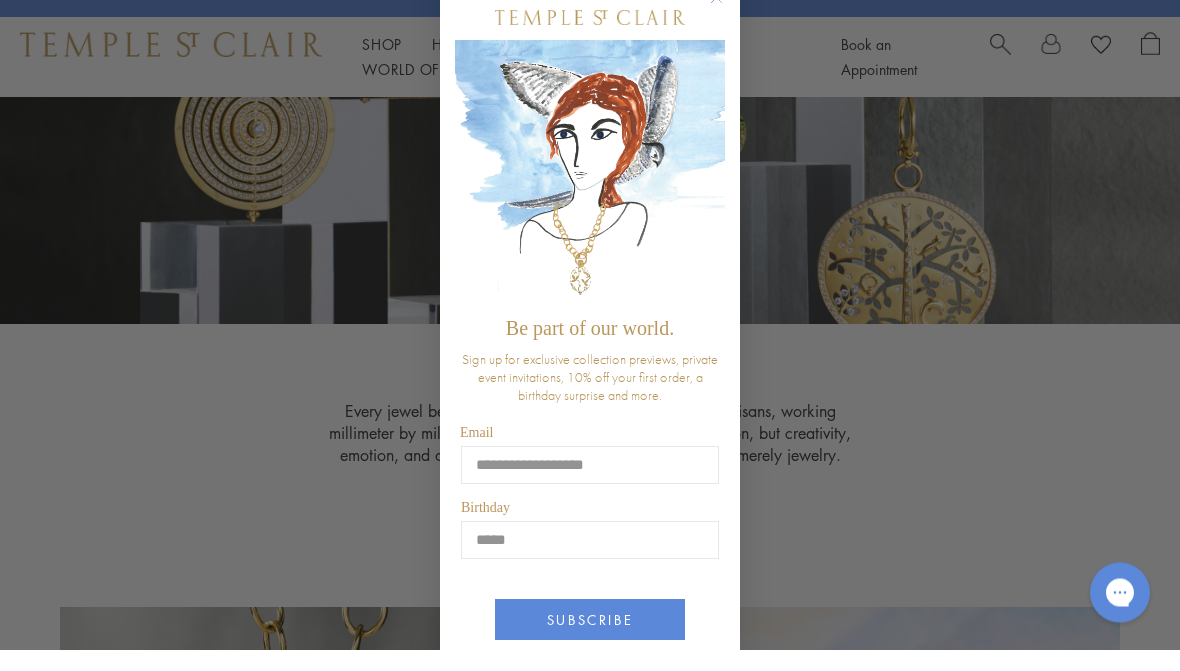scroll, scrollTop: 264, scrollLeft: 0, axis: vertical 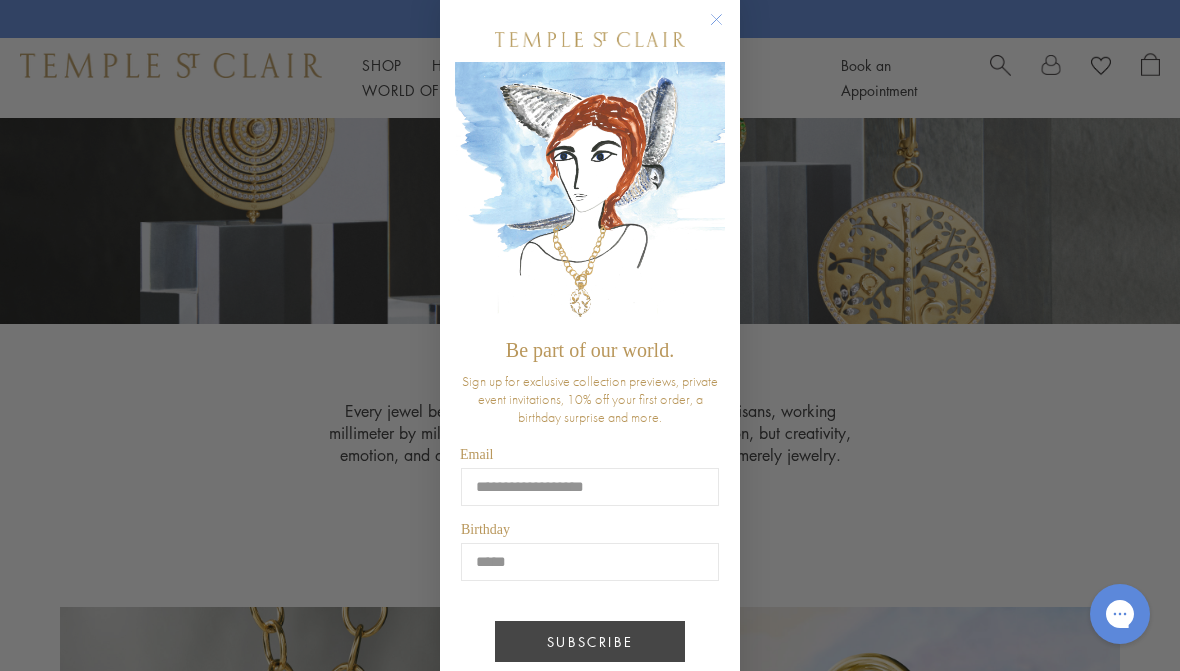 click on "SUBSCRIBE" at bounding box center (590, 641) 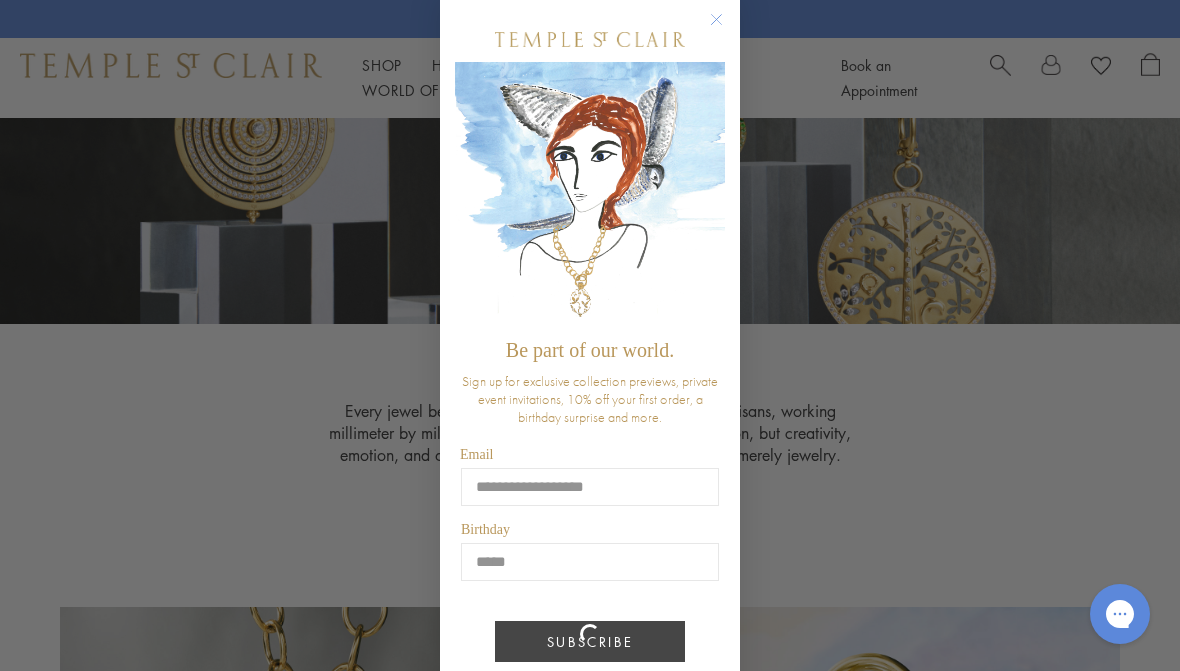 scroll, scrollTop: 0, scrollLeft: 0, axis: both 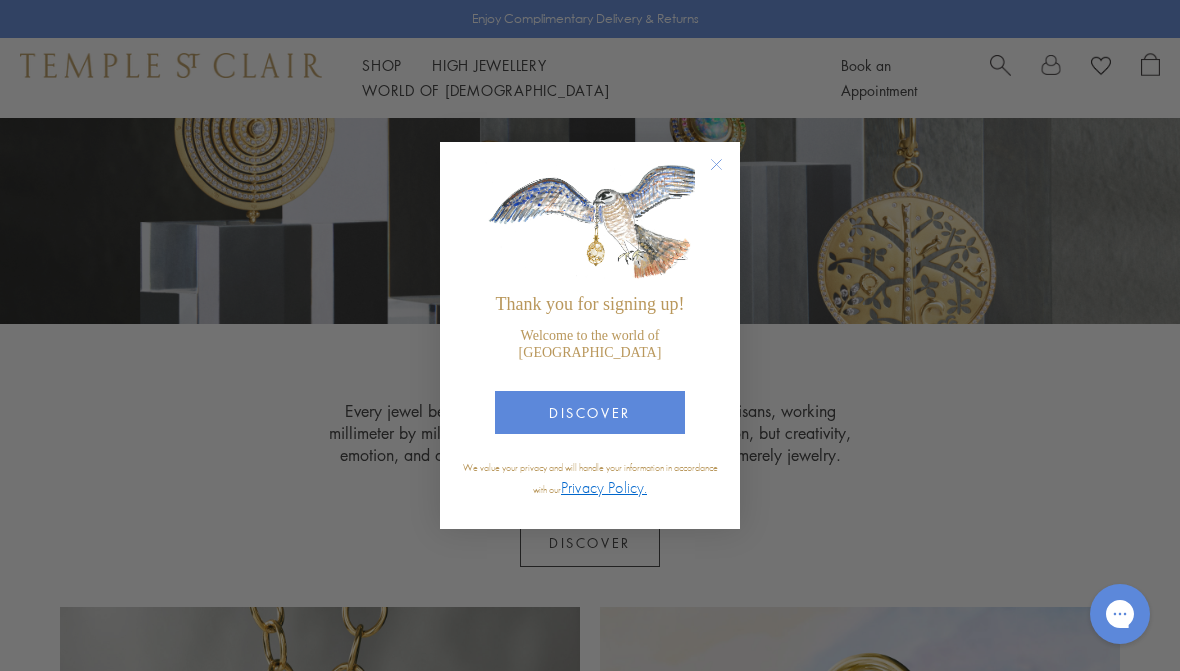 click 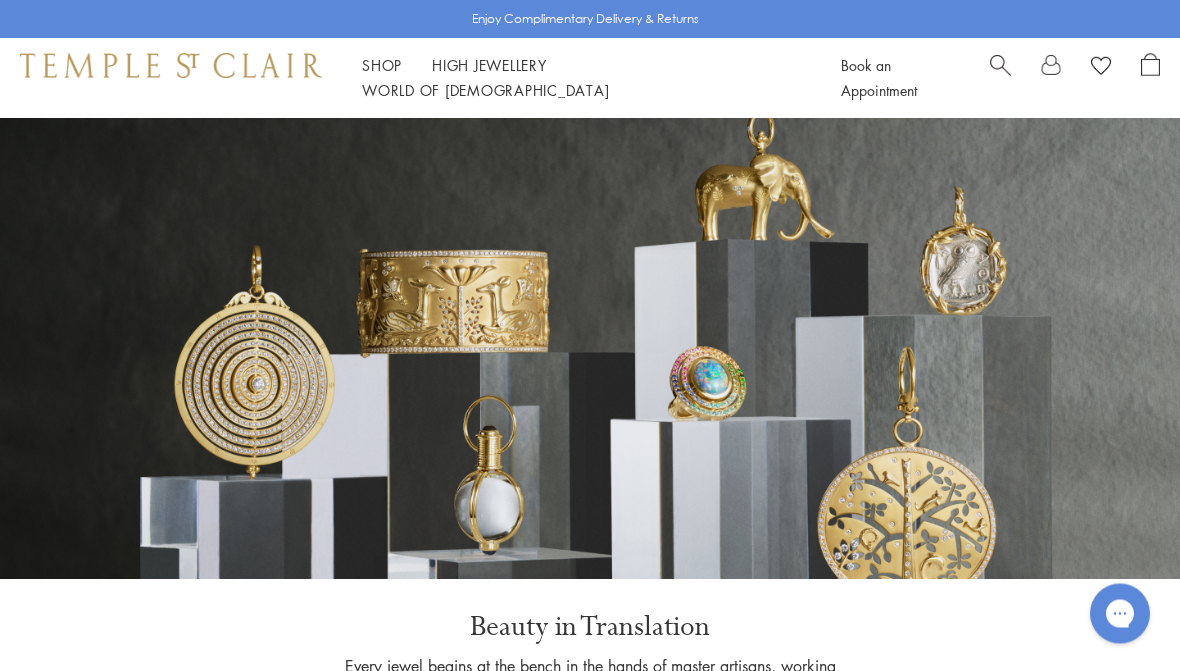 scroll, scrollTop: 0, scrollLeft: 0, axis: both 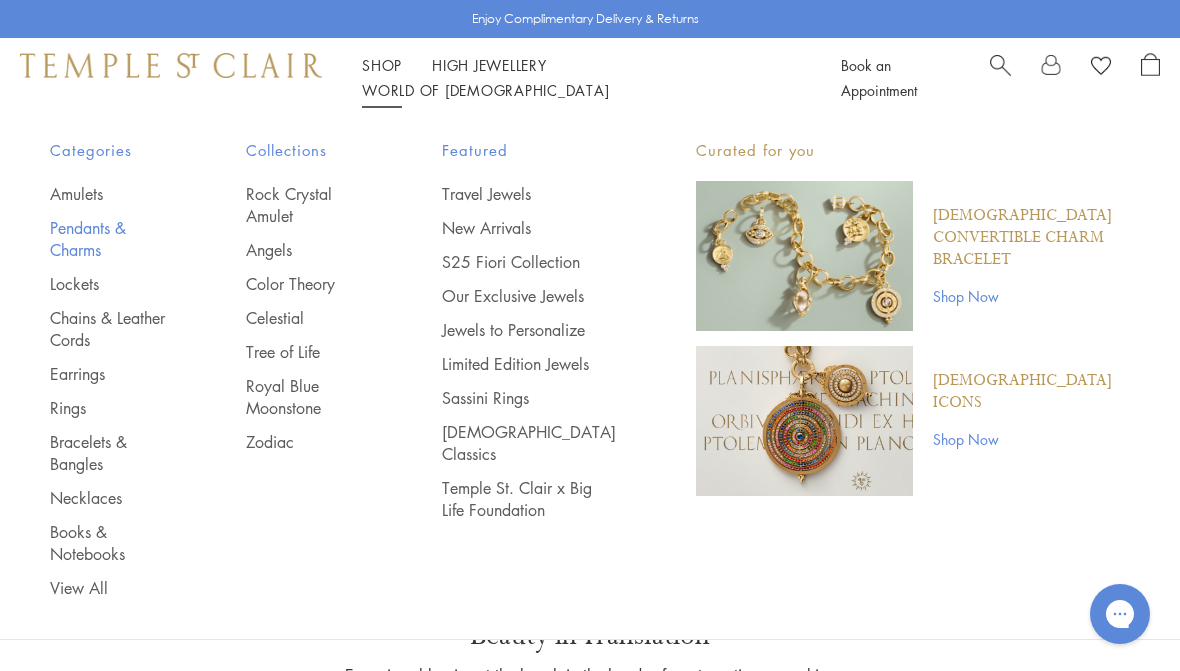 click on "Pendants & Charms" at bounding box center (108, 239) 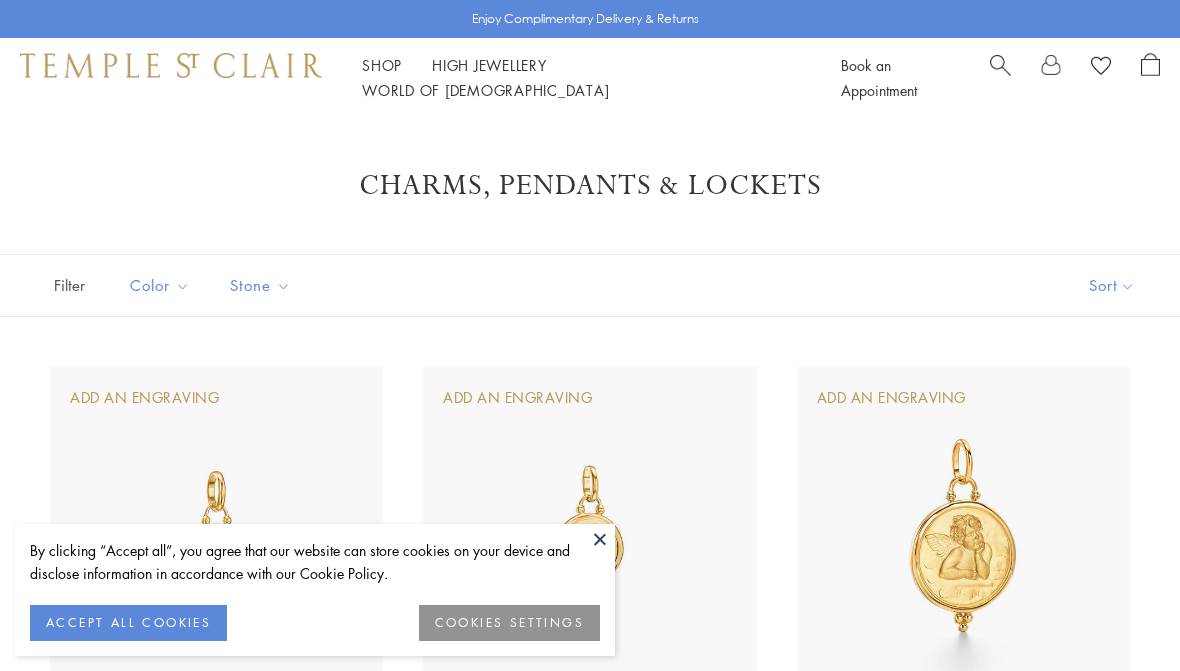 scroll, scrollTop: 0, scrollLeft: 0, axis: both 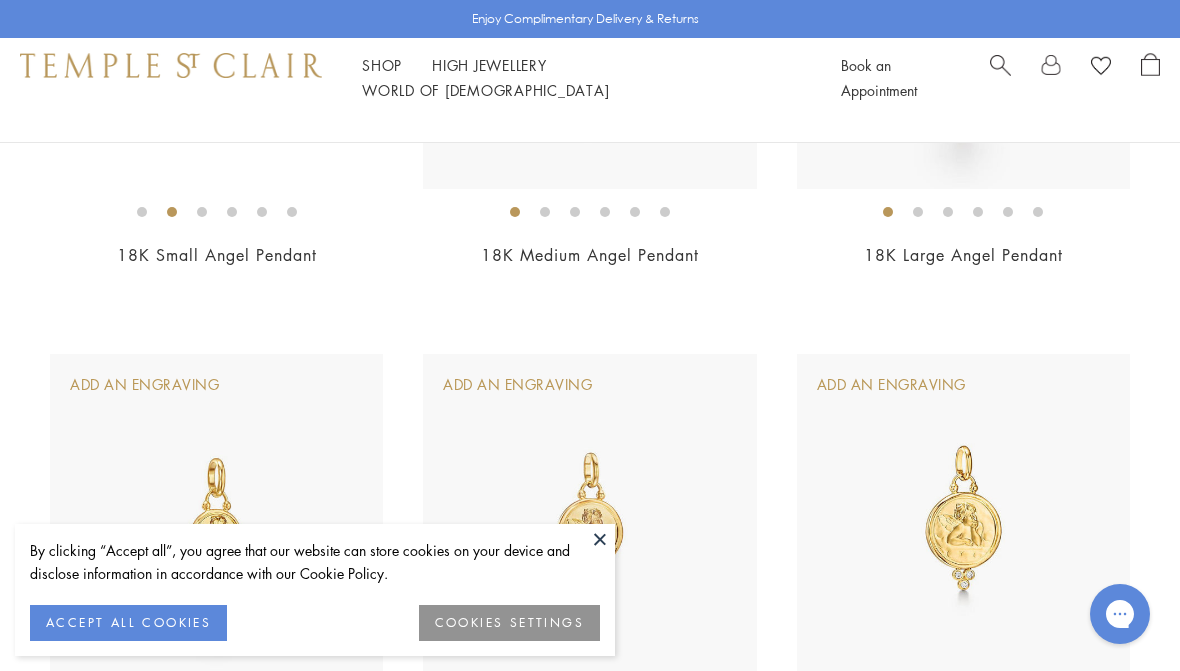 click on "COOKIES SETTINGS" at bounding box center (509, 623) 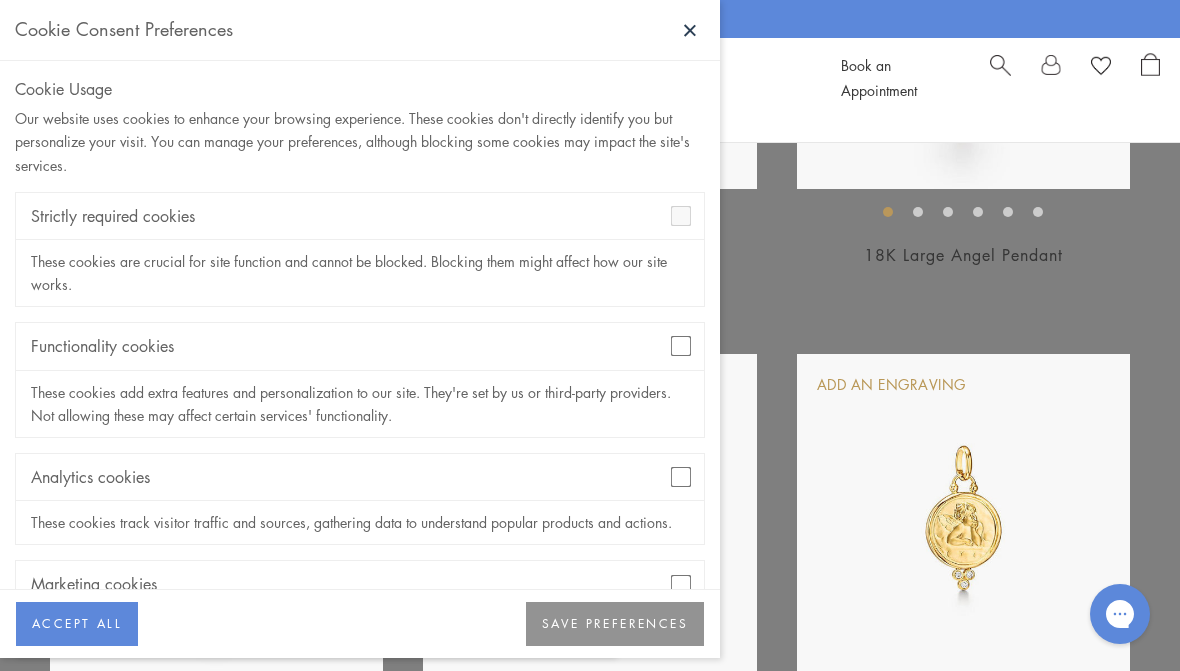 click on "Functionality cookies" at bounding box center (360, 346) 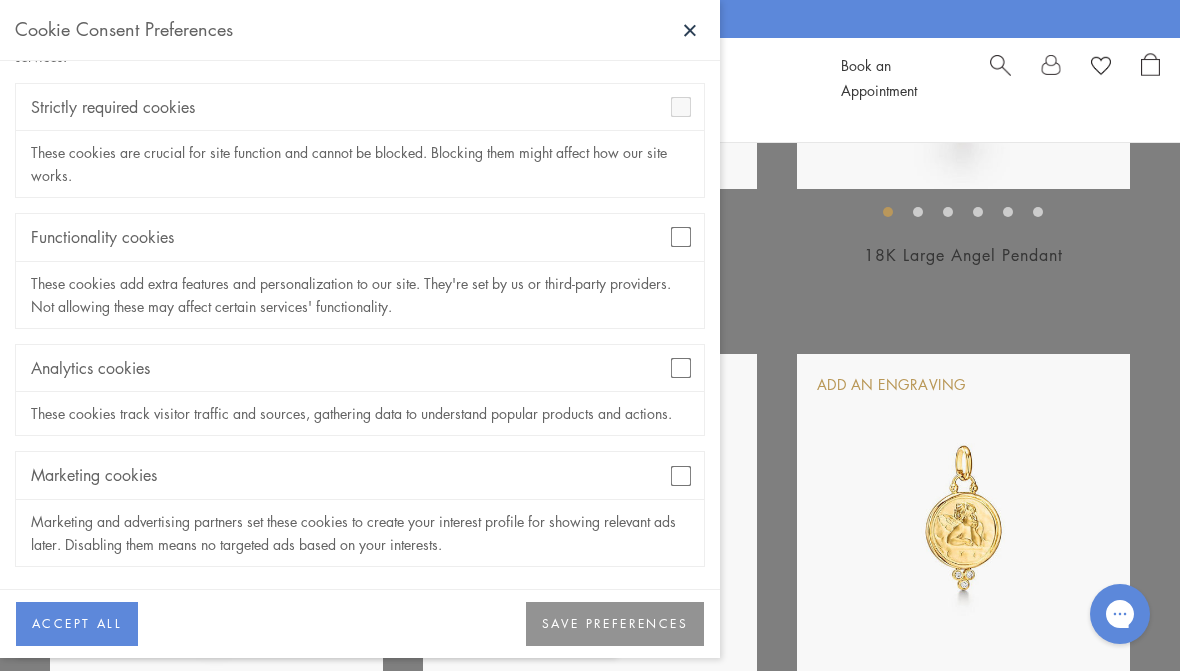 scroll, scrollTop: 108, scrollLeft: 0, axis: vertical 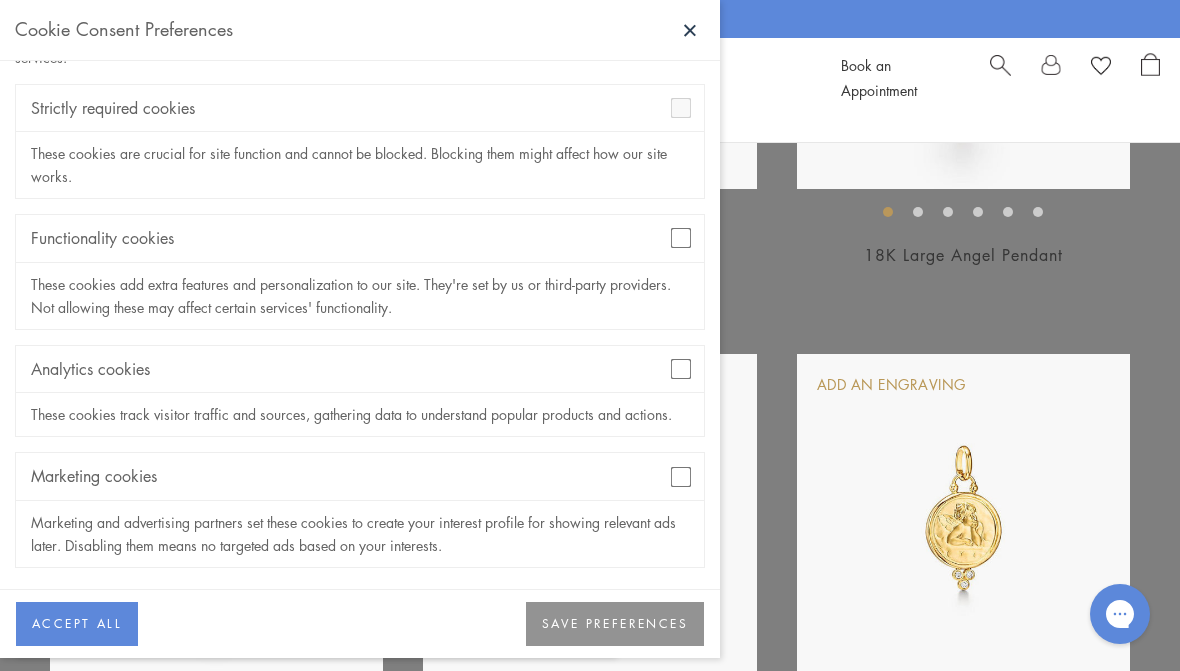 click on "SAVE PREFERENCES" at bounding box center [615, 624] 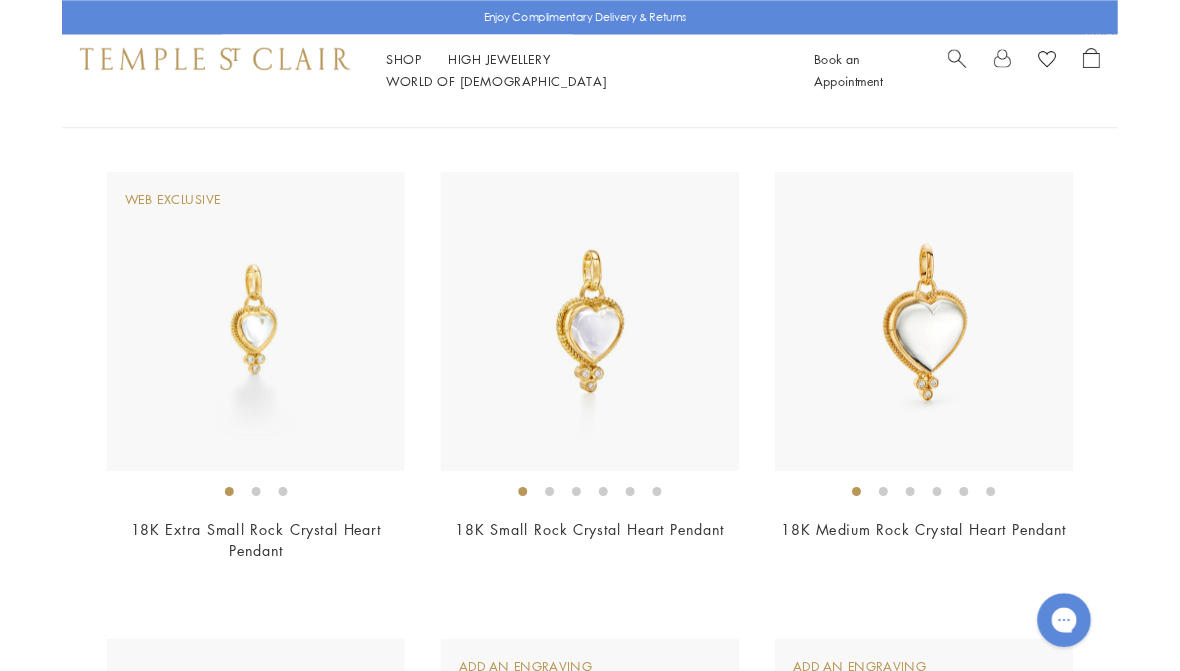scroll, scrollTop: 3266, scrollLeft: 0, axis: vertical 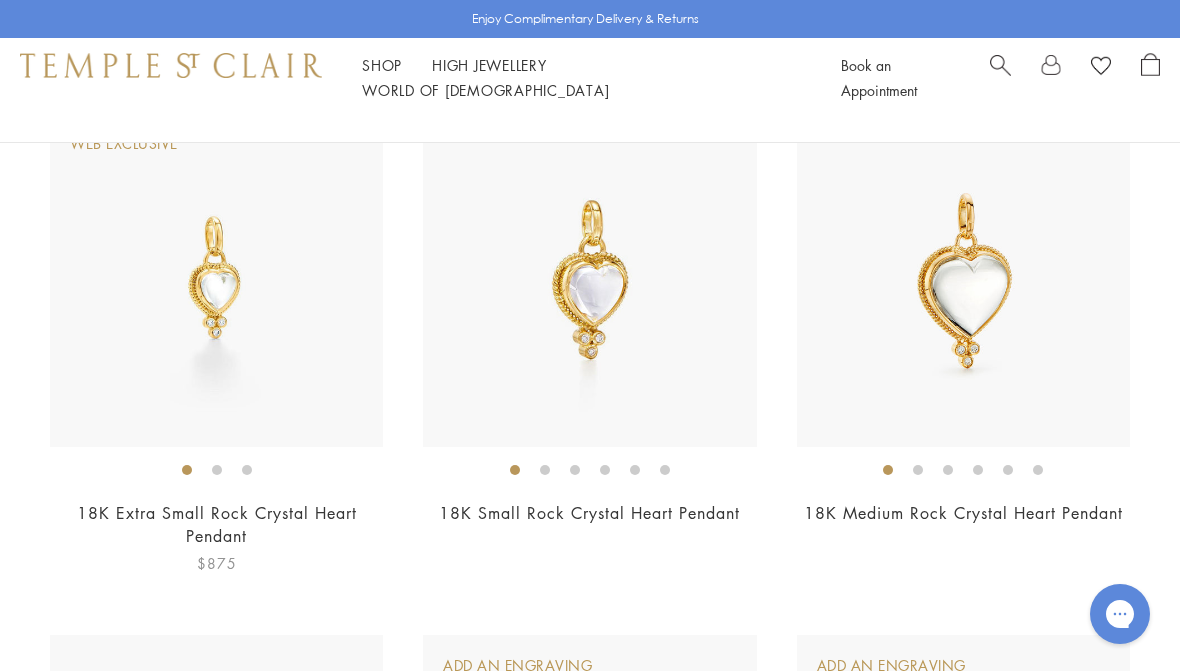 click at bounding box center (216, 279) 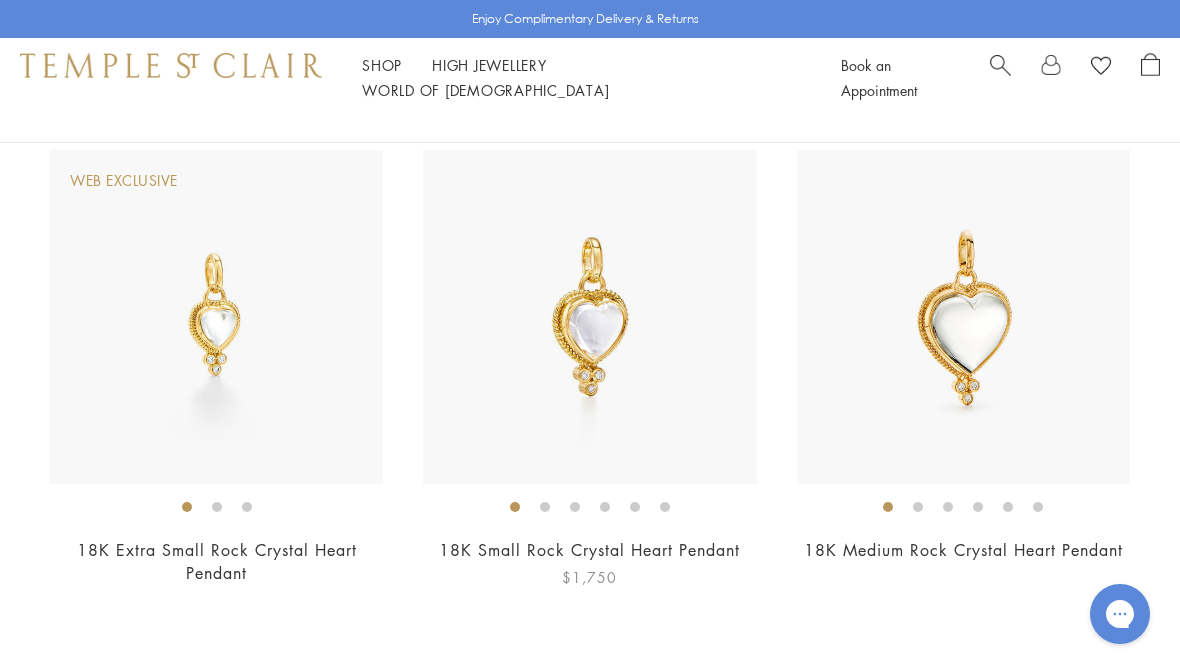 click at bounding box center (589, 316) 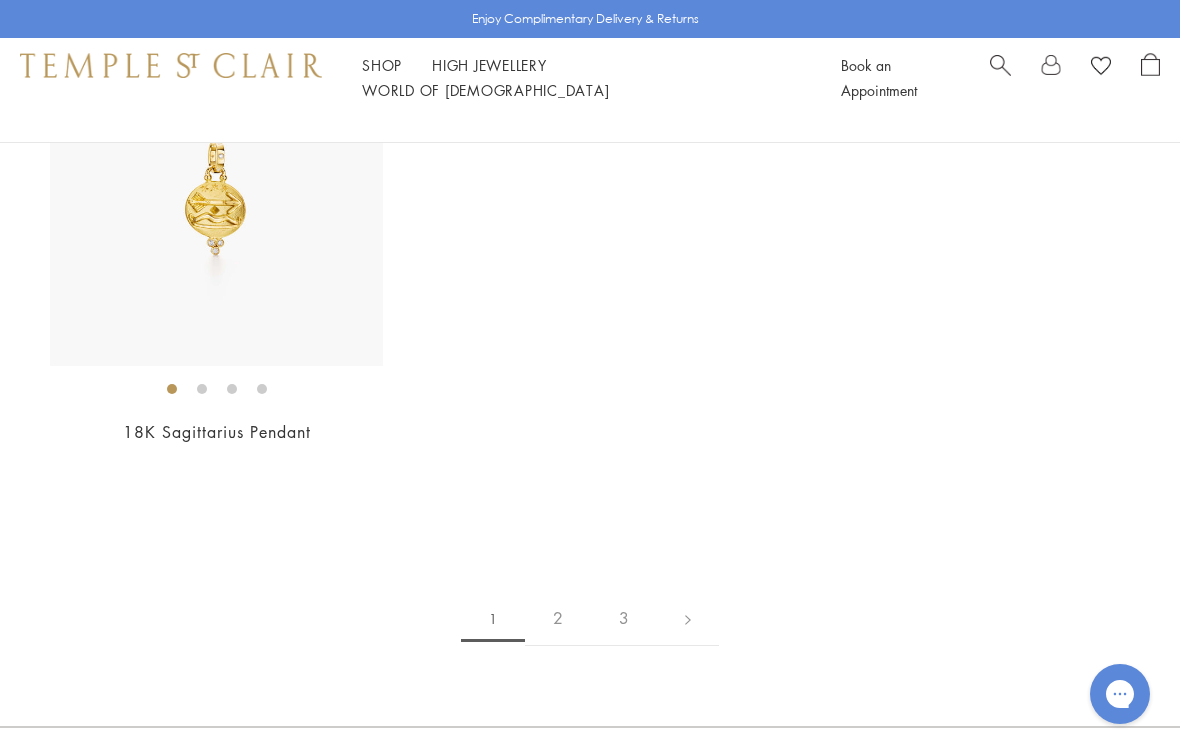 scroll, scrollTop: 11394, scrollLeft: 0, axis: vertical 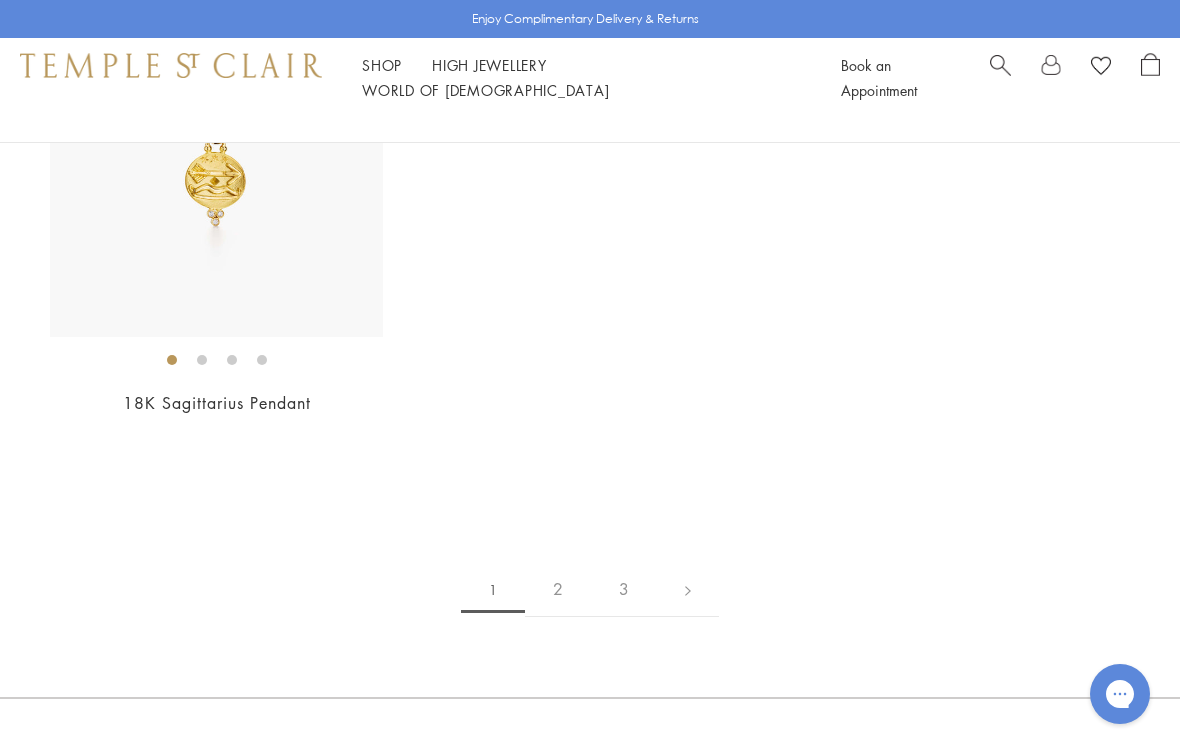 click on "2" at bounding box center [558, 589] 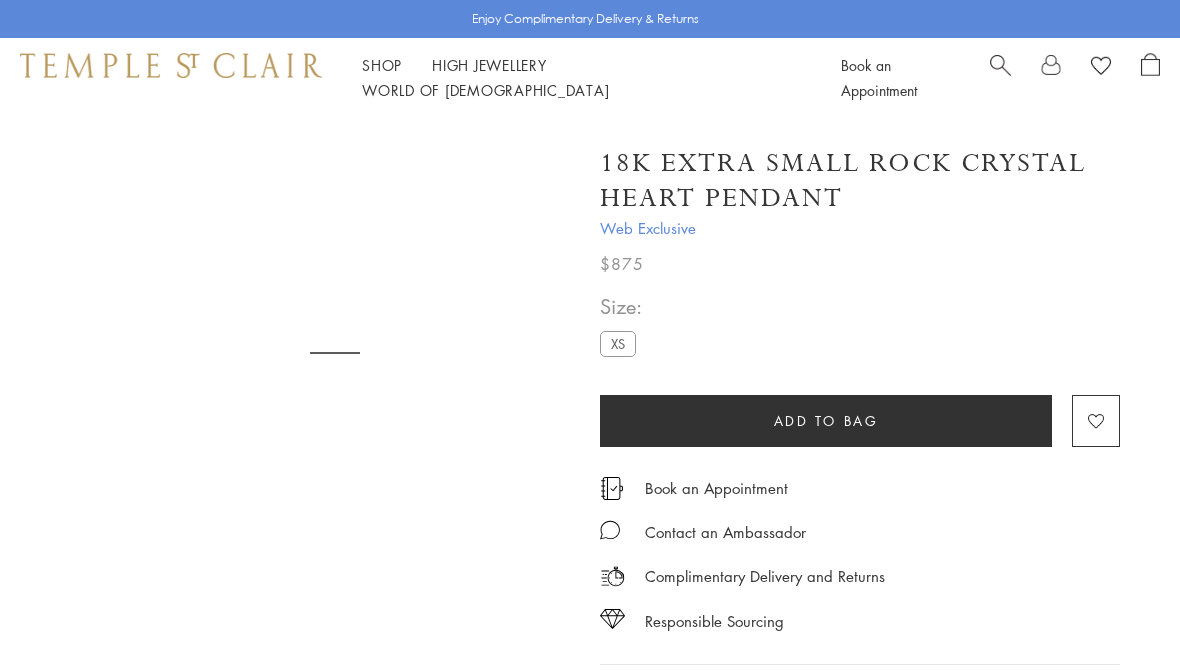 scroll, scrollTop: 0, scrollLeft: 0, axis: both 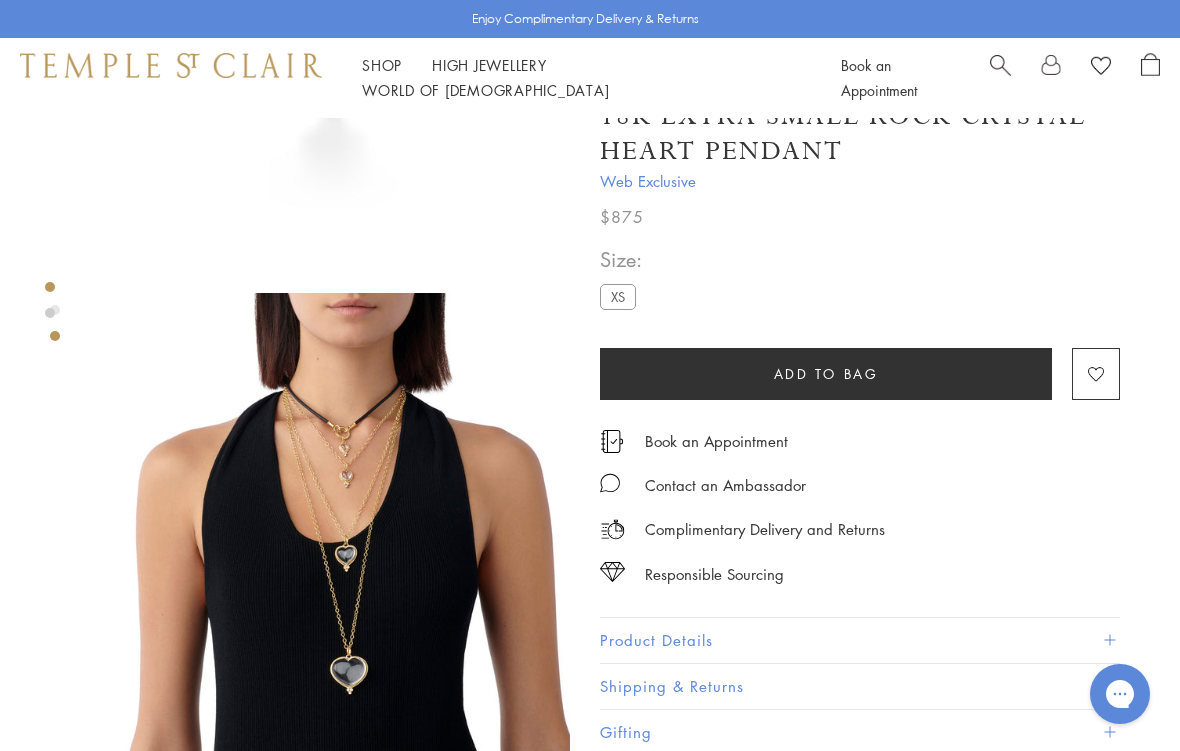 click on "Product Details" at bounding box center [860, 640] 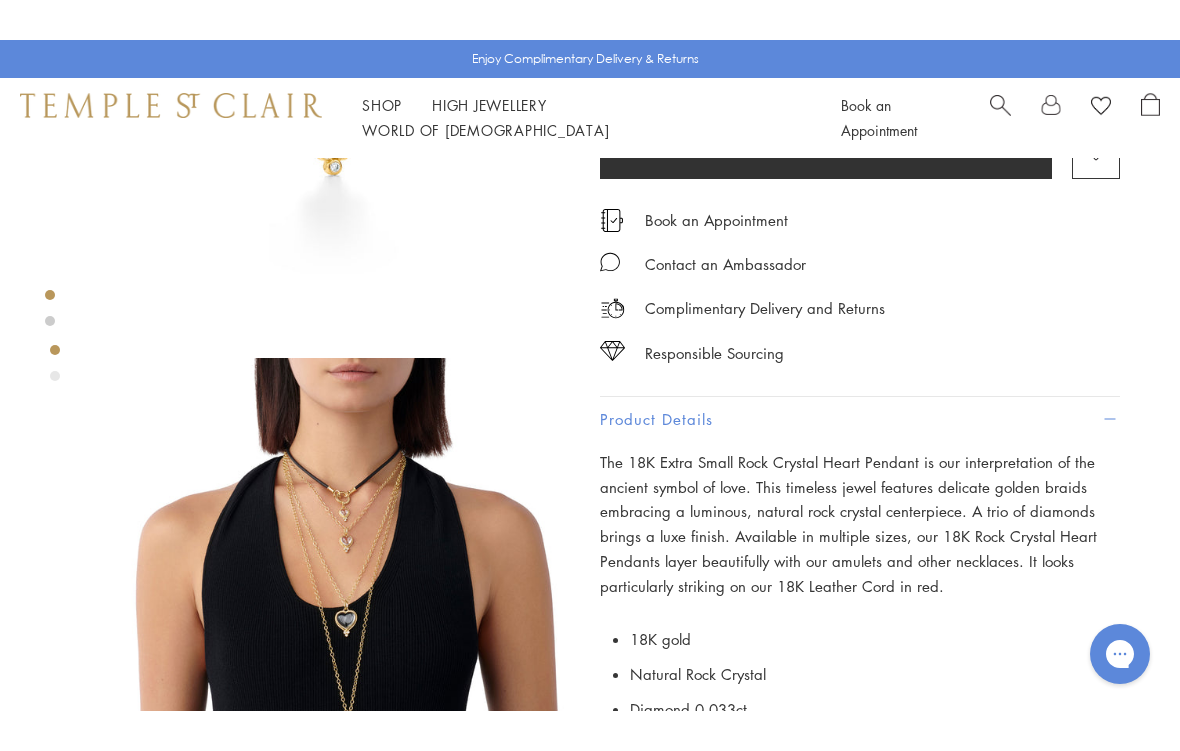 scroll, scrollTop: 223, scrollLeft: 0, axis: vertical 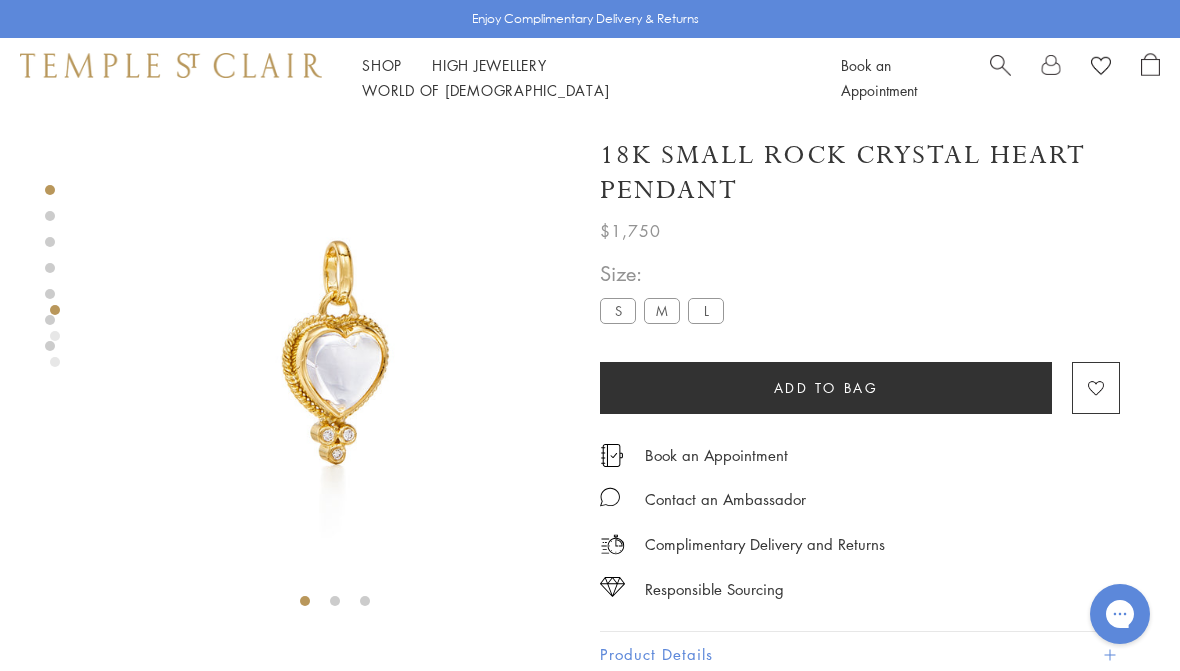 click on "M" at bounding box center (662, 310) 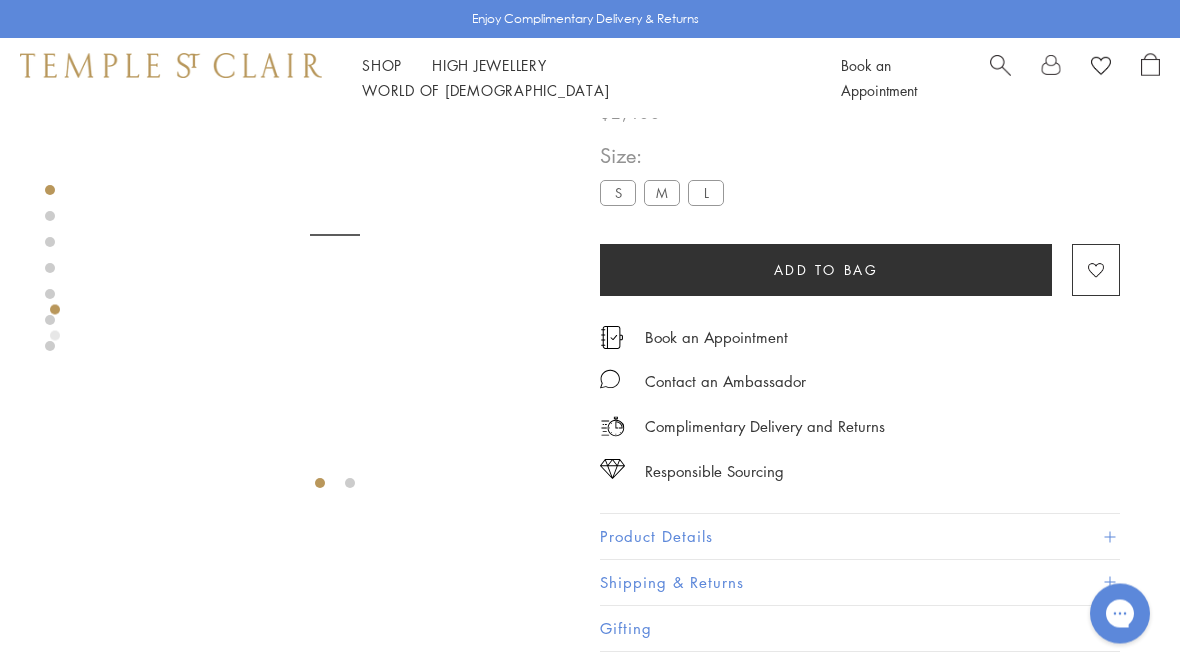 scroll, scrollTop: 118, scrollLeft: 0, axis: vertical 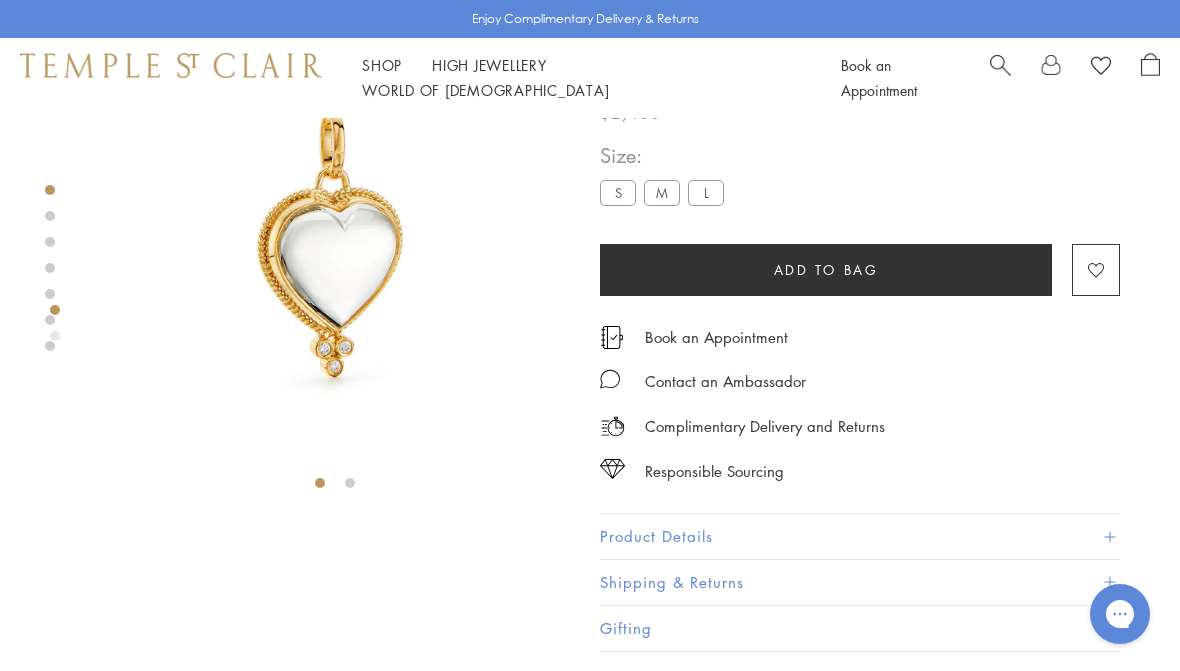 click at bounding box center [1109, 536] 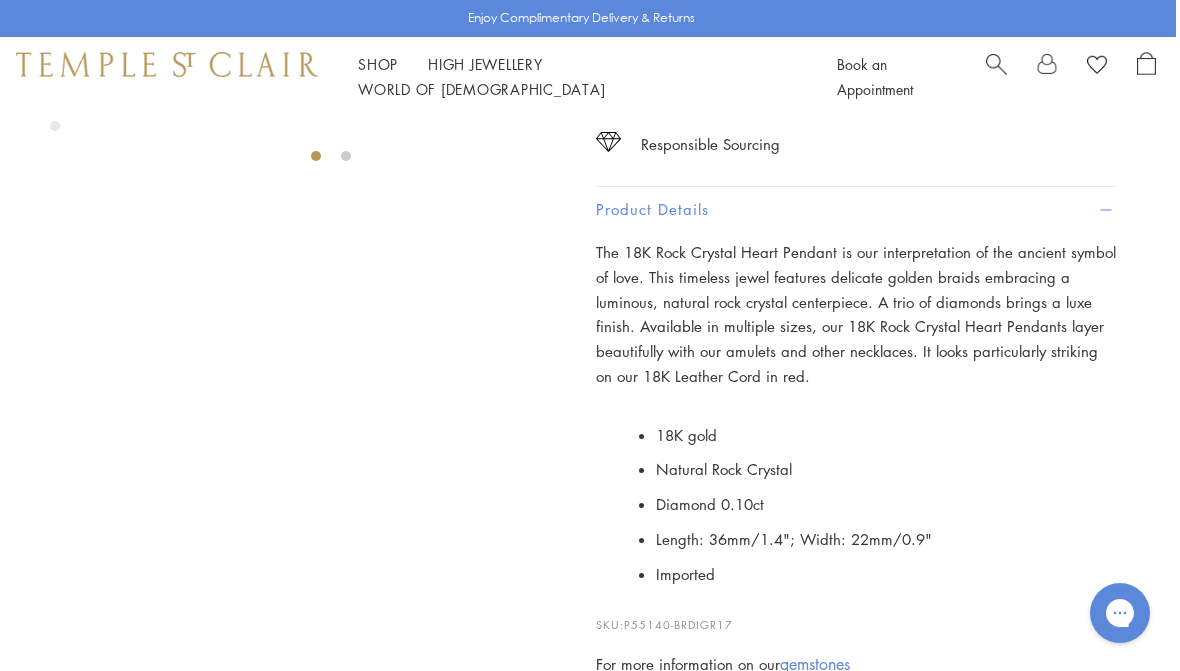 scroll, scrollTop: 524, scrollLeft: 4, axis: both 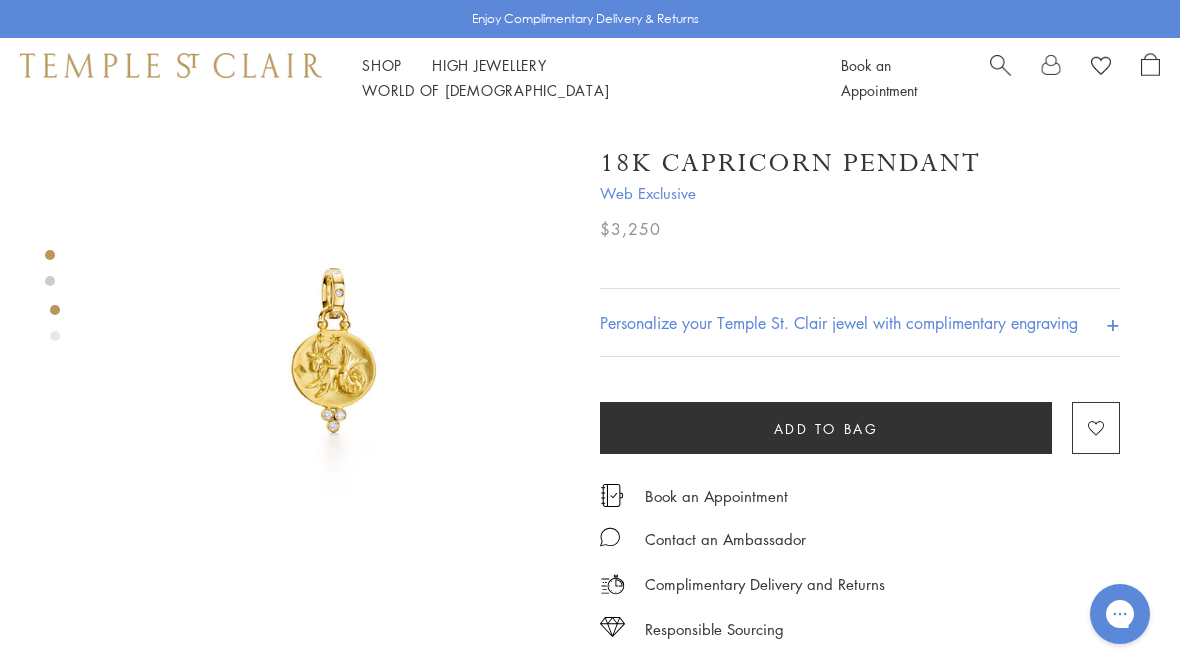 click at bounding box center (335, 353) 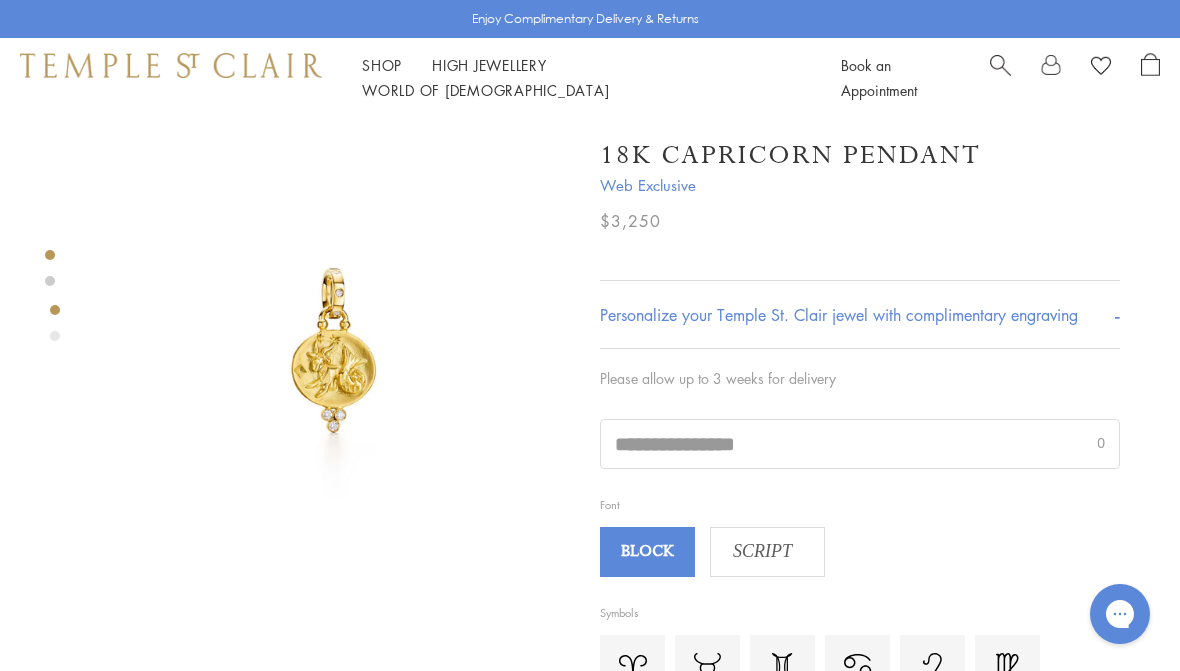 click on "Personalize your Temple St. Clair jewel with complimentary engraving
-" at bounding box center [860, 314] 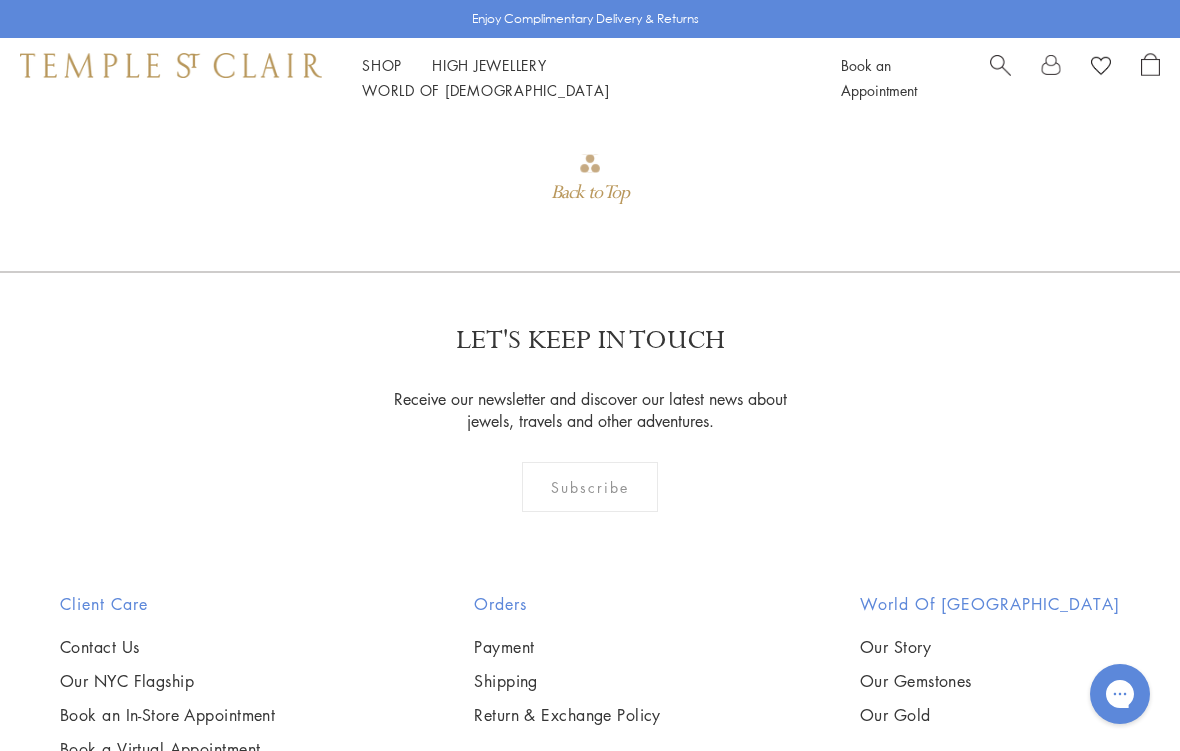 scroll, scrollTop: 2076, scrollLeft: 0, axis: vertical 